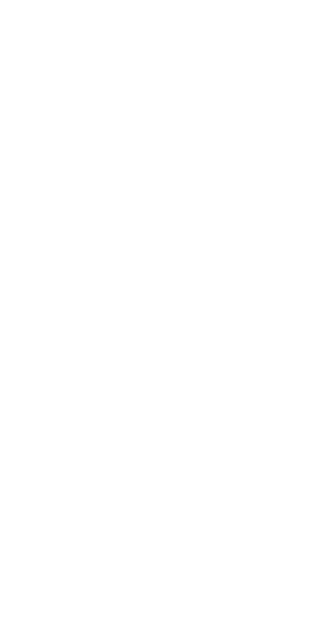 scroll, scrollTop: 0, scrollLeft: 0, axis: both 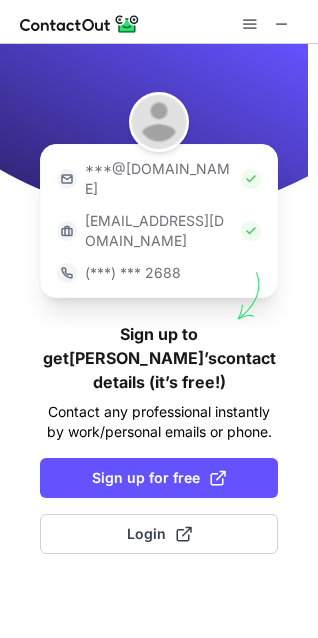 click on "***@gmail.com ***@company.com (***) *** 2688 Sign up to get  Matt’s  contact details (it’s free!) Contact any professional instantly by work/personal emails or phone. Sign up for free Login" at bounding box center [159, 319] 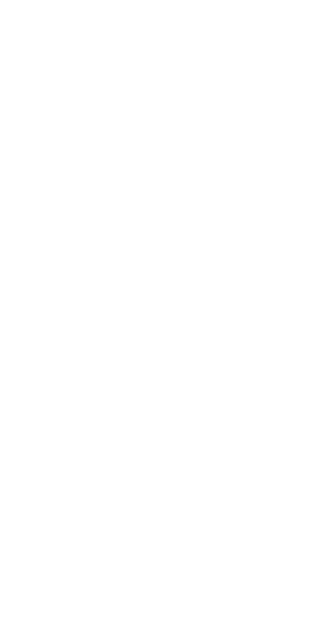 scroll, scrollTop: 0, scrollLeft: 0, axis: both 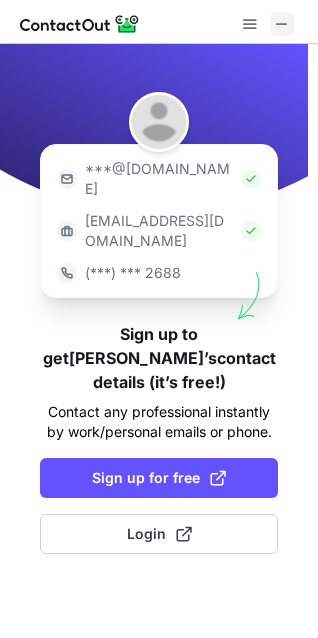 click at bounding box center [282, 24] 